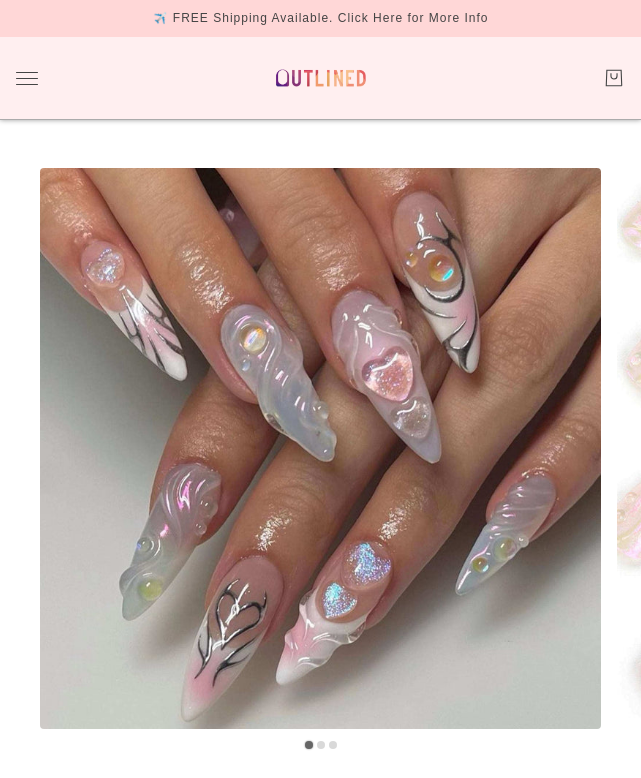 scroll, scrollTop: 0, scrollLeft: 0, axis: both 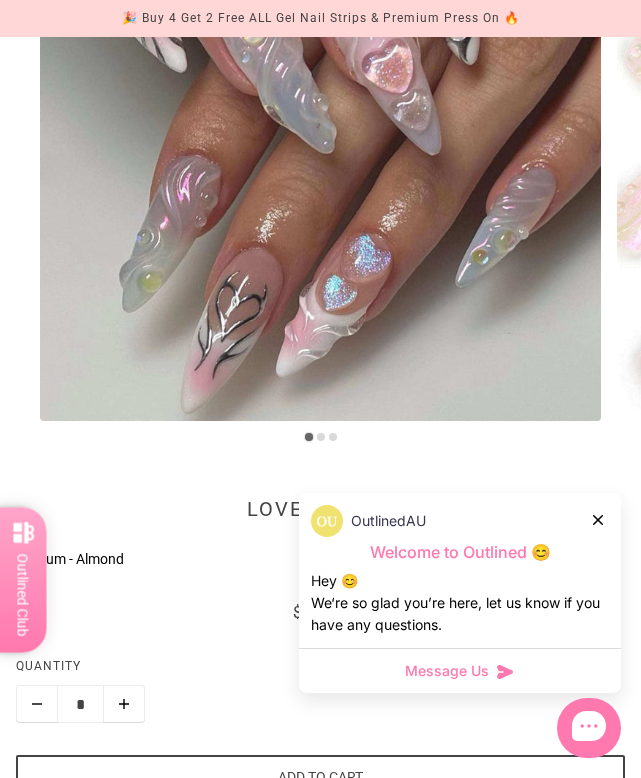 click on "OutlinedAU" at bounding box center (460, 521) 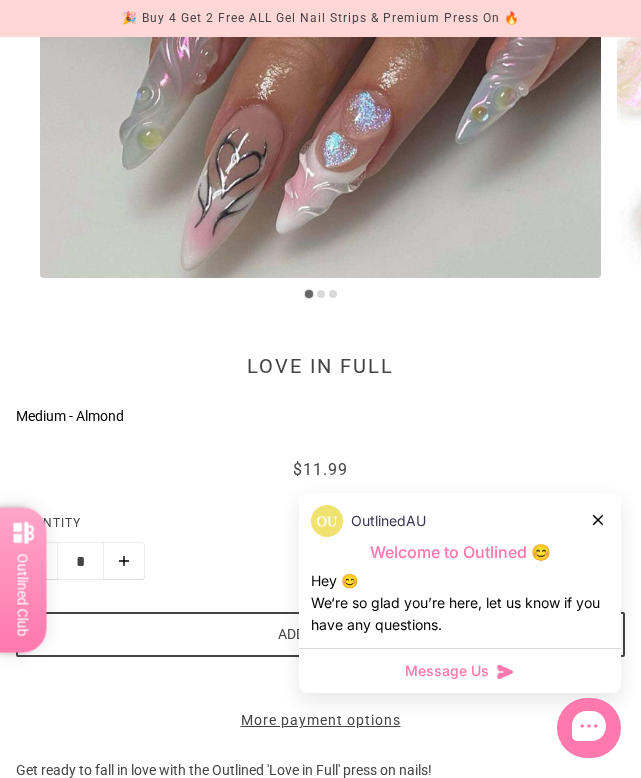 scroll, scrollTop: 454, scrollLeft: 0, axis: vertical 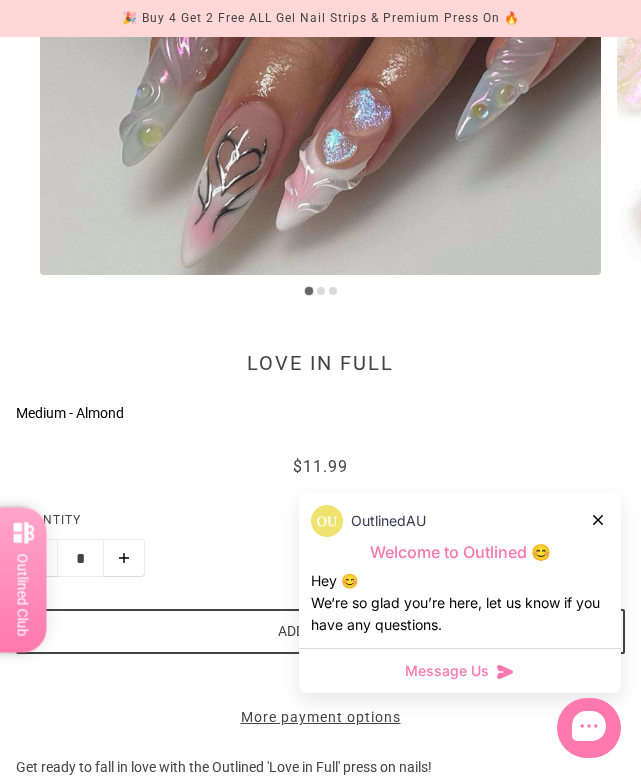click 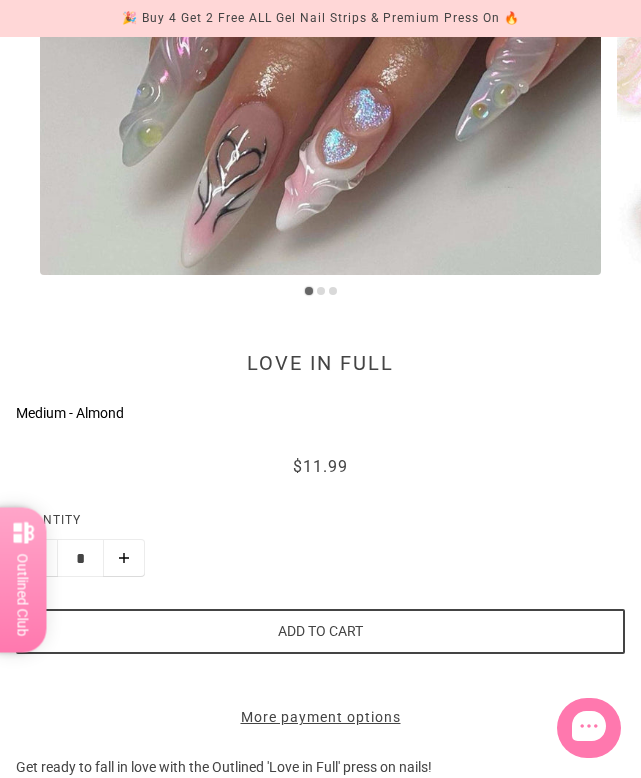 click on "Medium - Almond" at bounding box center [304, 413] 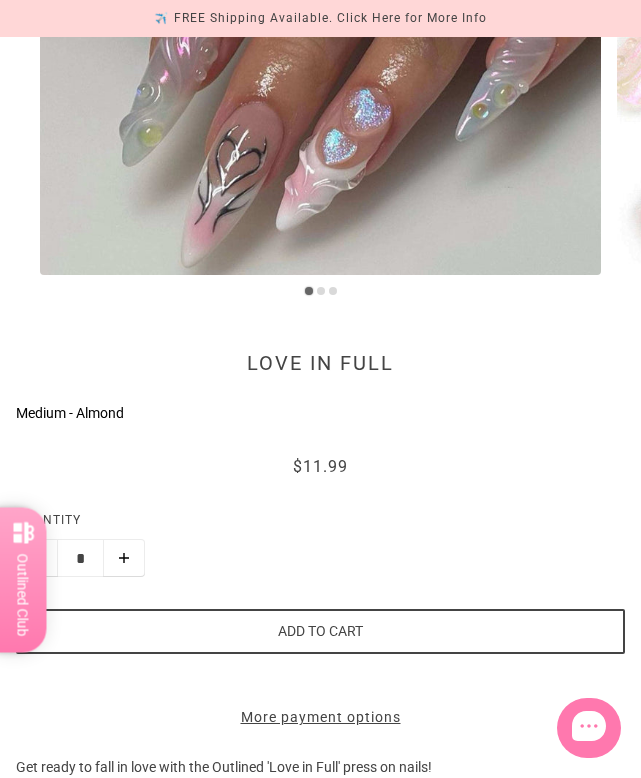 click on "Medium - Almond" at bounding box center [304, 413] 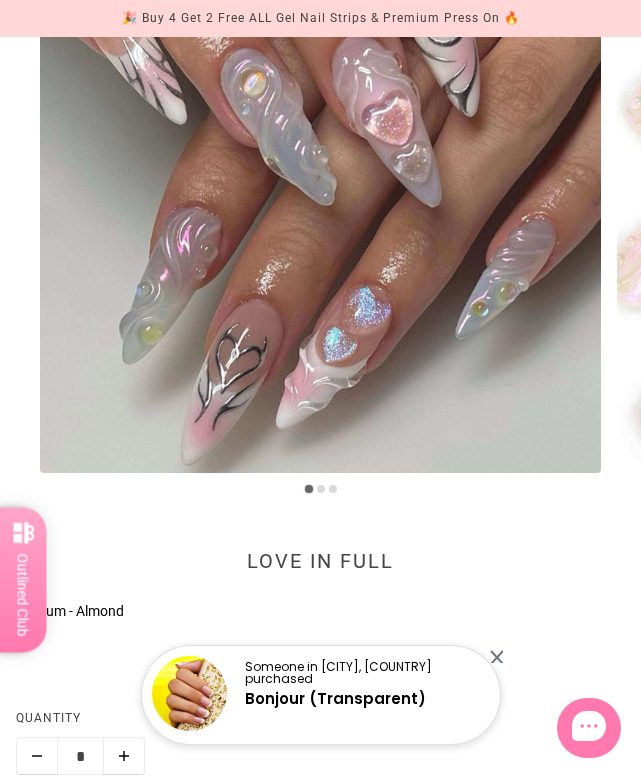 scroll, scrollTop: 258, scrollLeft: 0, axis: vertical 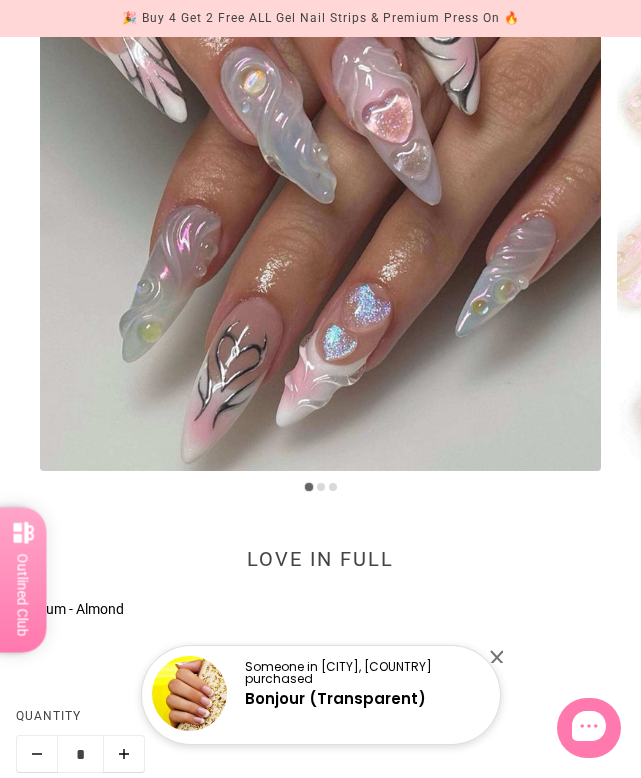 click at bounding box center [320, 190] 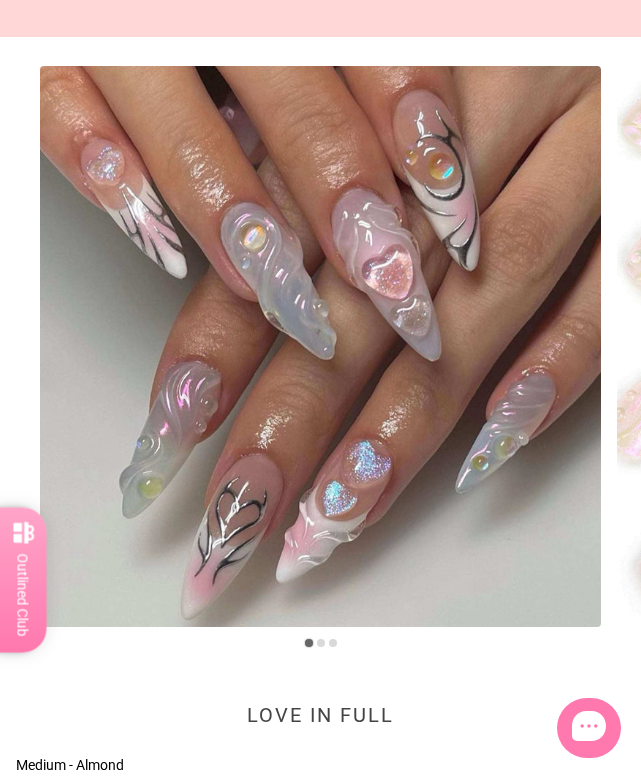 scroll, scrollTop: 103, scrollLeft: 0, axis: vertical 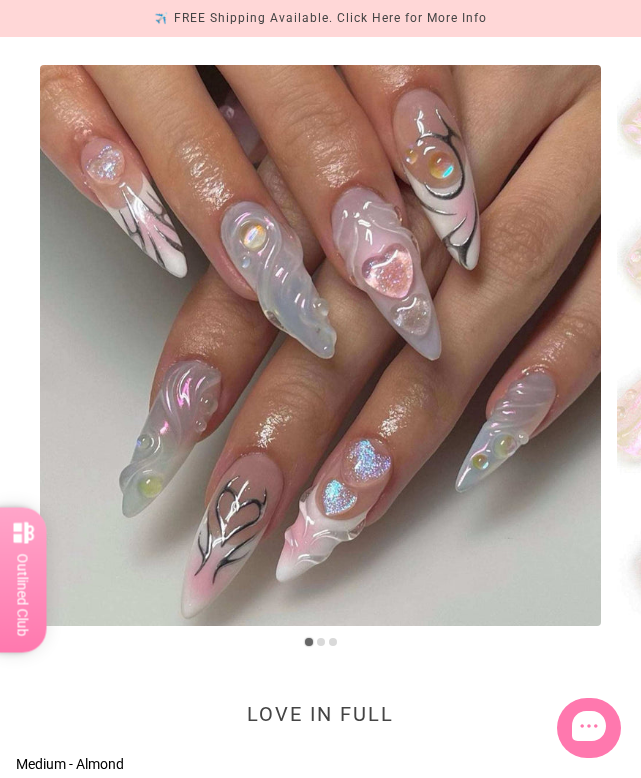 click at bounding box center [897, 345] 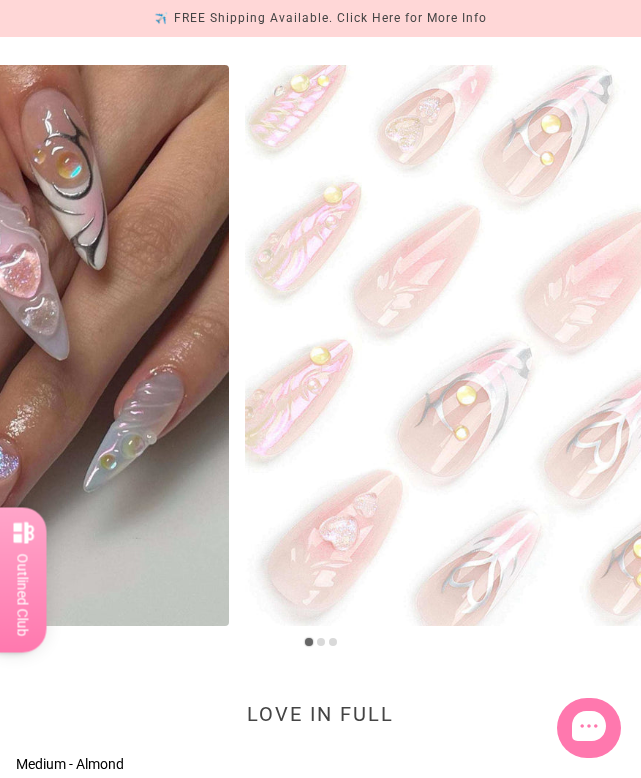 drag, startPoint x: 621, startPoint y: 385, endPoint x: 141, endPoint y: 354, distance: 481 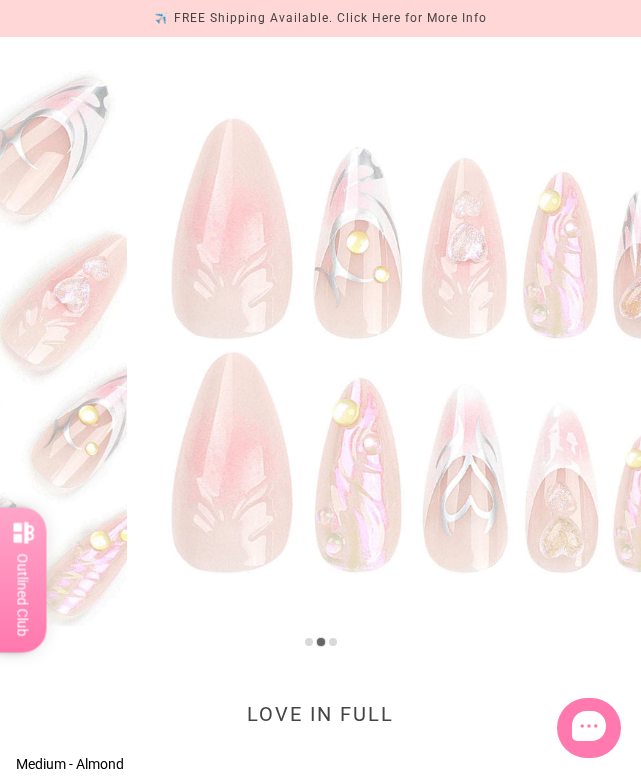 drag, startPoint x: 447, startPoint y: 306, endPoint x: -27, endPoint y: 357, distance: 476.73578 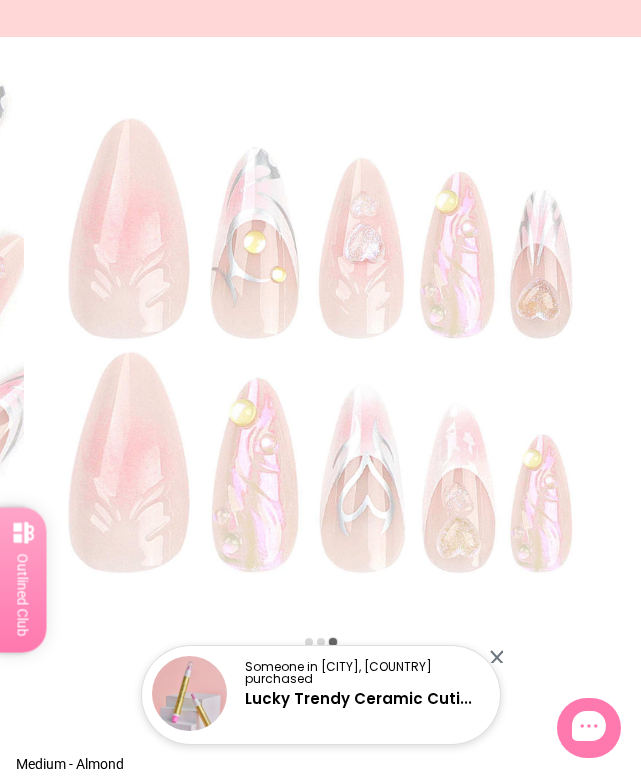 scroll, scrollTop: 0, scrollLeft: 0, axis: both 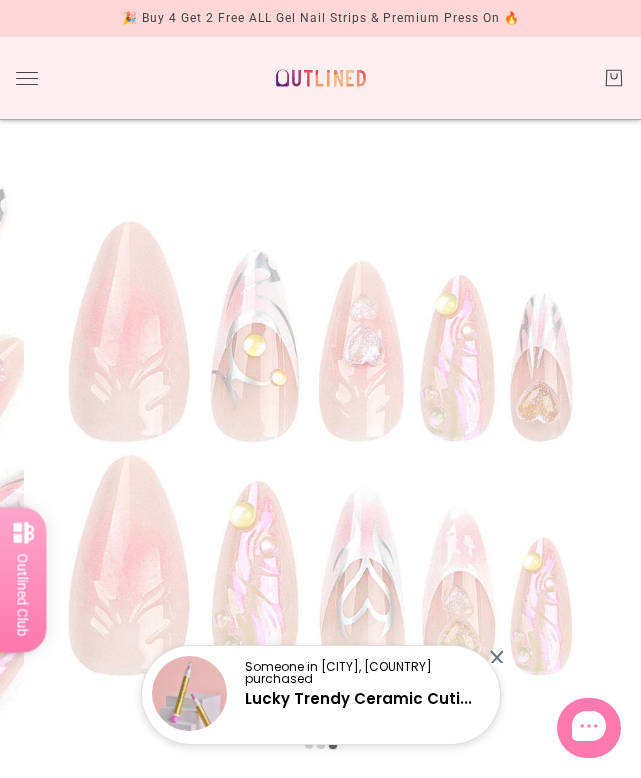 click on "Bundle and Save
Press On Nail Bundles
Press On Nails Bundles
Kids Press On Nails Bundles
Nail Wrap Bundles
Nail Wrap Bundles
Kids Nail Wrap Bundles
Semi Cured Gel Strip Bundles
Semi Cured Gel Strip Bundles
100% Cured Gel Strip Bundles
100% Cured Gel Strip Bundles
Premium Press On Nails Press On Nails
Manicure
Pedicure
Kids Nail Wraps FAQs" 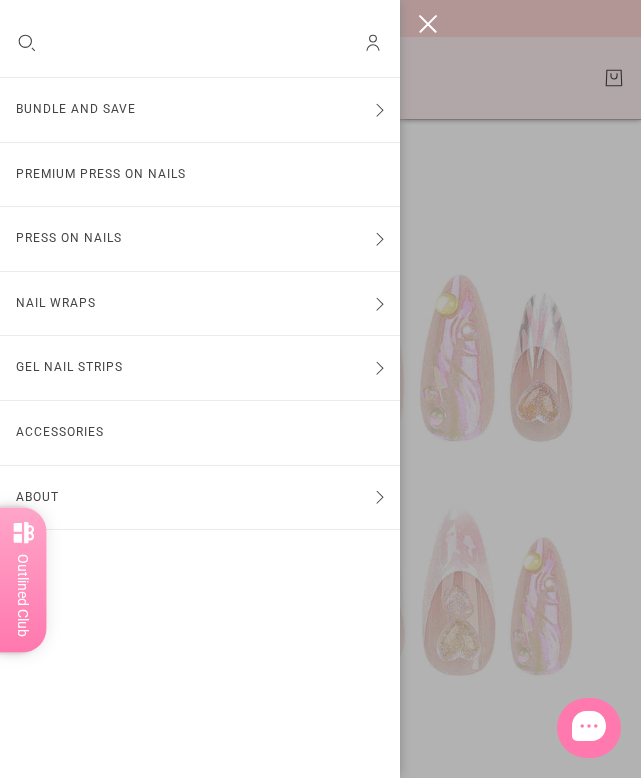 click on "Press On Nails" at bounding box center [200, 239] 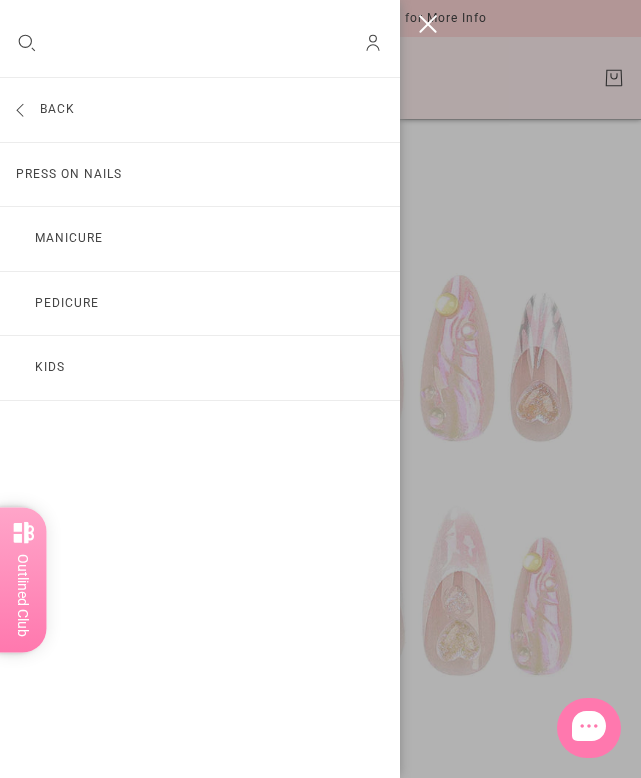 click on "Manicure" at bounding box center [200, 239] 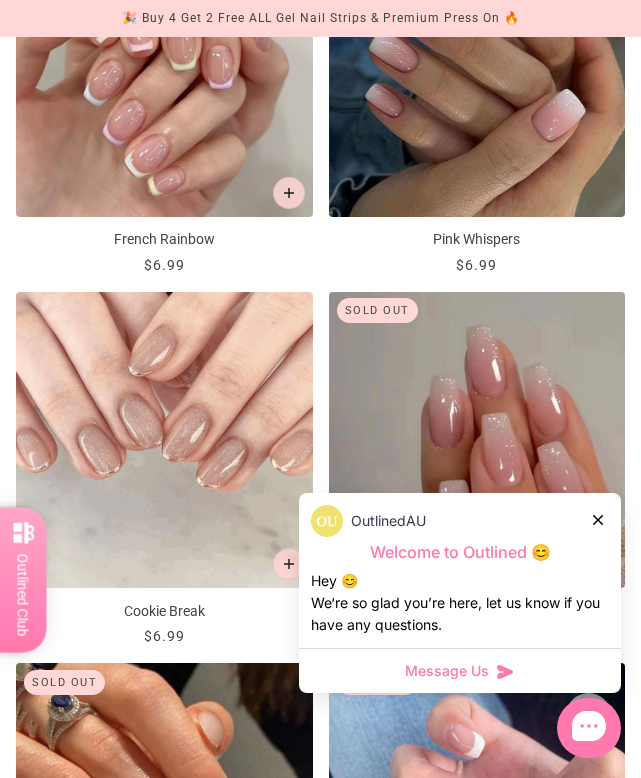 scroll, scrollTop: 1835, scrollLeft: 0, axis: vertical 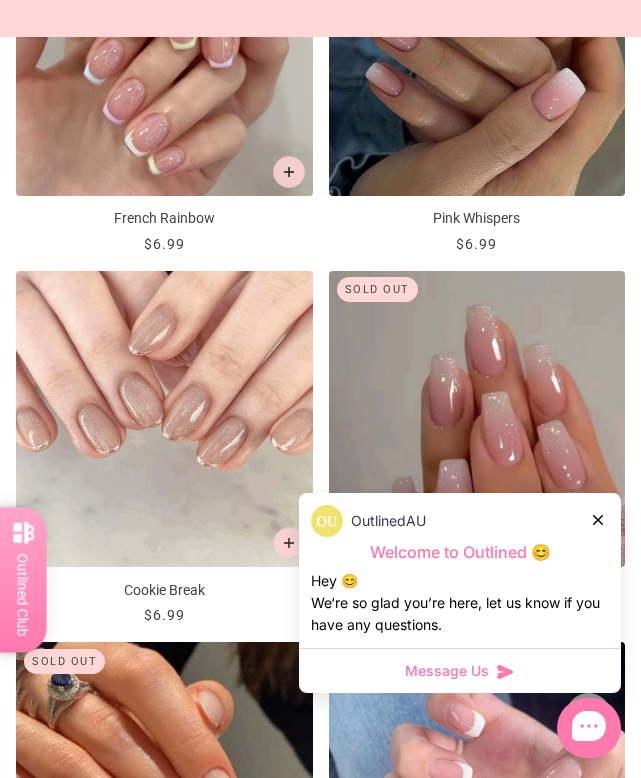 click on "OutlinedAU" at bounding box center [460, 521] 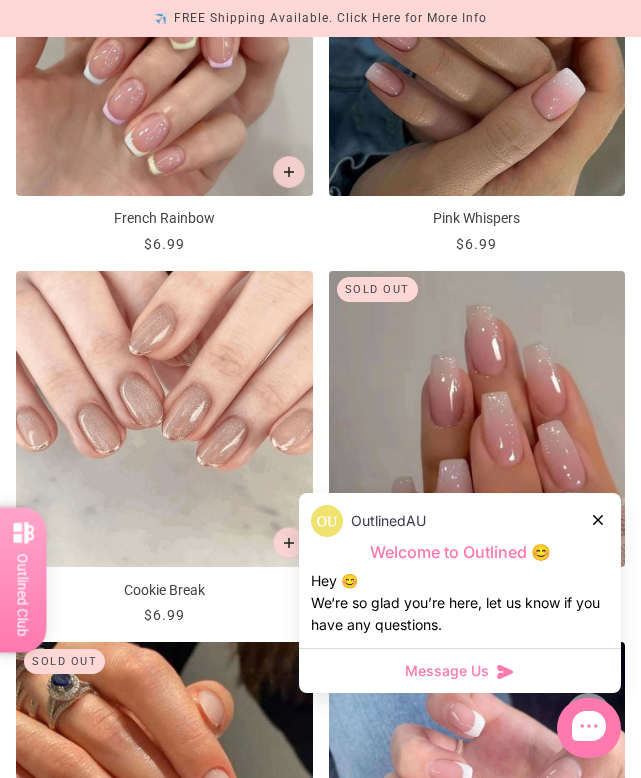click 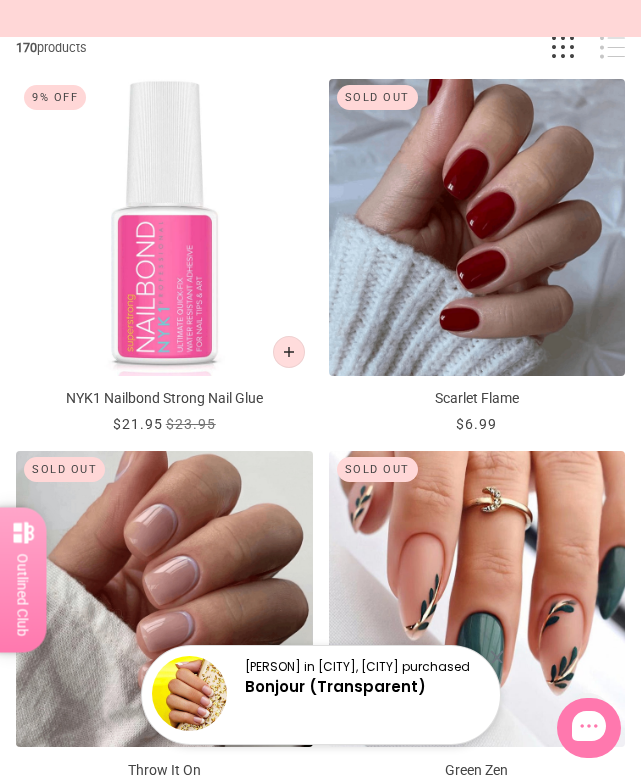 scroll, scrollTop: 0, scrollLeft: 0, axis: both 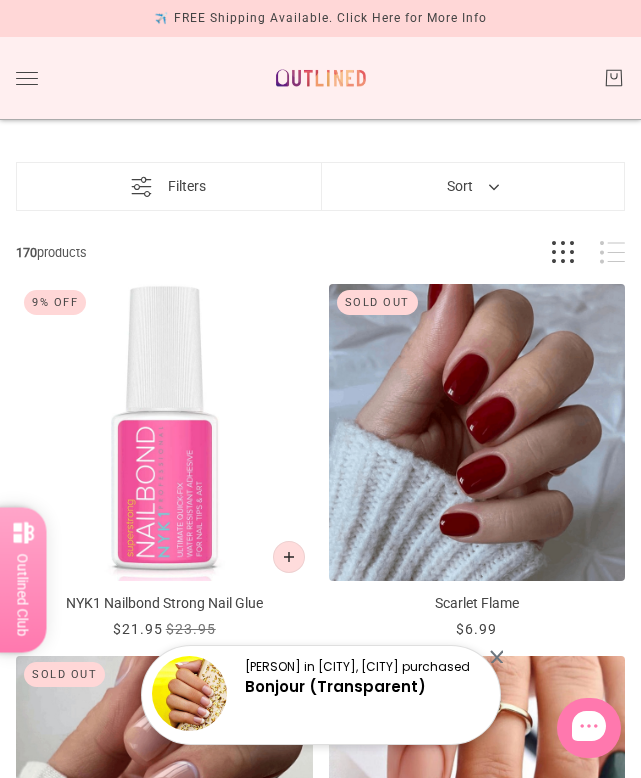 click on "Bundle and Save
Press On Nail Bundles
Press On Nails Bundles
Kids Press On Nails Bundles
Nail Wrap Bundles
Nail Wrap Bundles
Kids Nail Wrap Bundles
Semi Cured Gel Strip Bundles
Semi Cured Gel Strip Bundles
100% Cured Gel Strip Bundles
100% Cured Gel Strip Bundles
Premium Press On Nails Press On Nails
Manicure
Pedicure
Kids Nail Wraps FAQs" 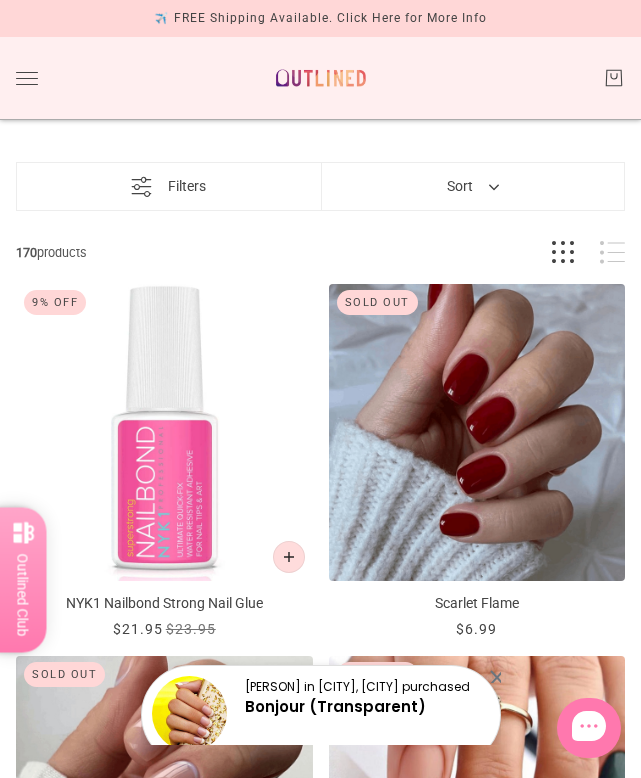 click 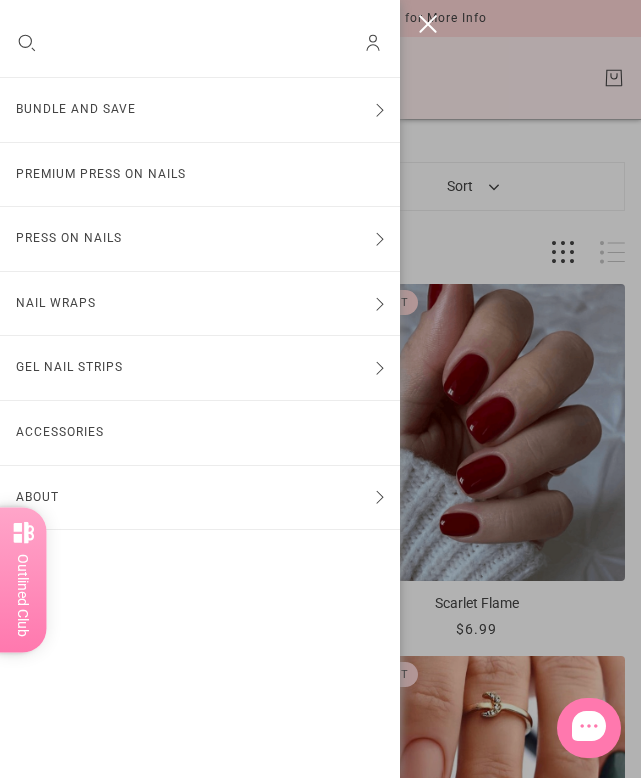 click on "Premium Press On Nails" at bounding box center (200, 175) 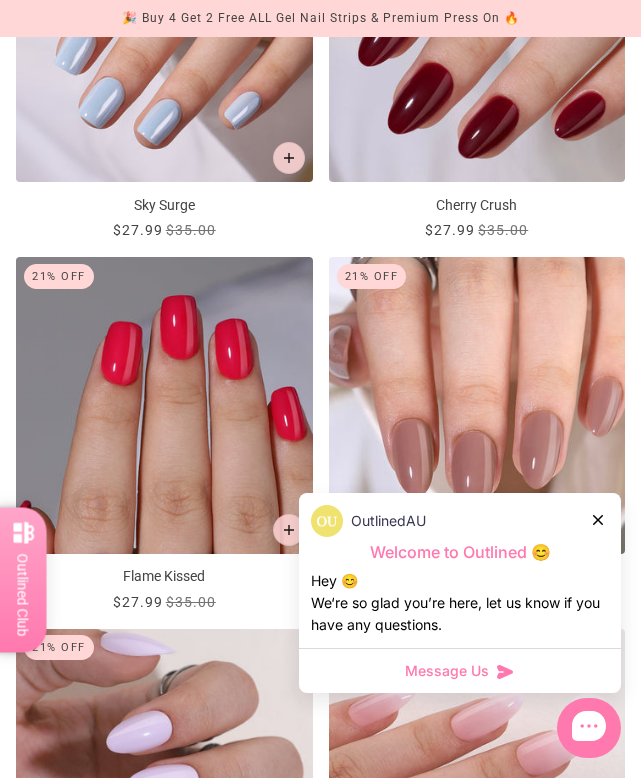 scroll, scrollTop: 3022, scrollLeft: 0, axis: vertical 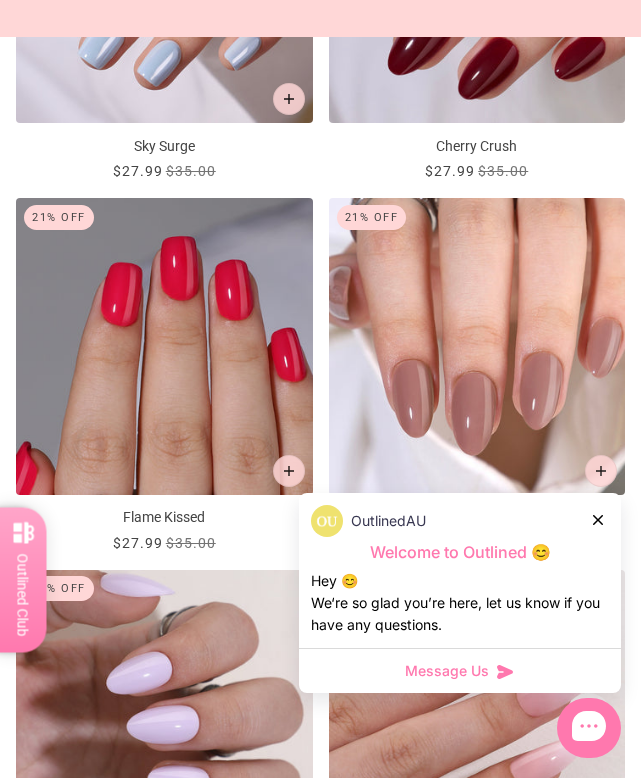 click 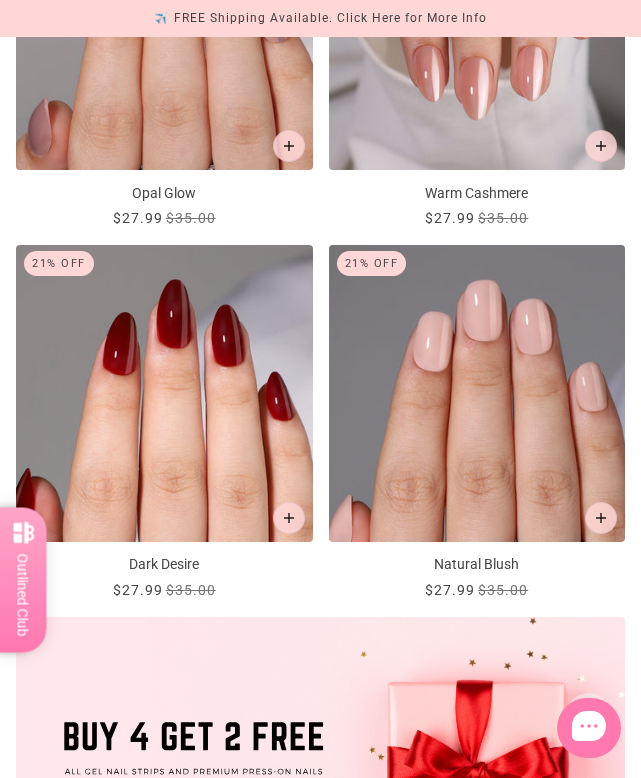 scroll, scrollTop: 0, scrollLeft: 0, axis: both 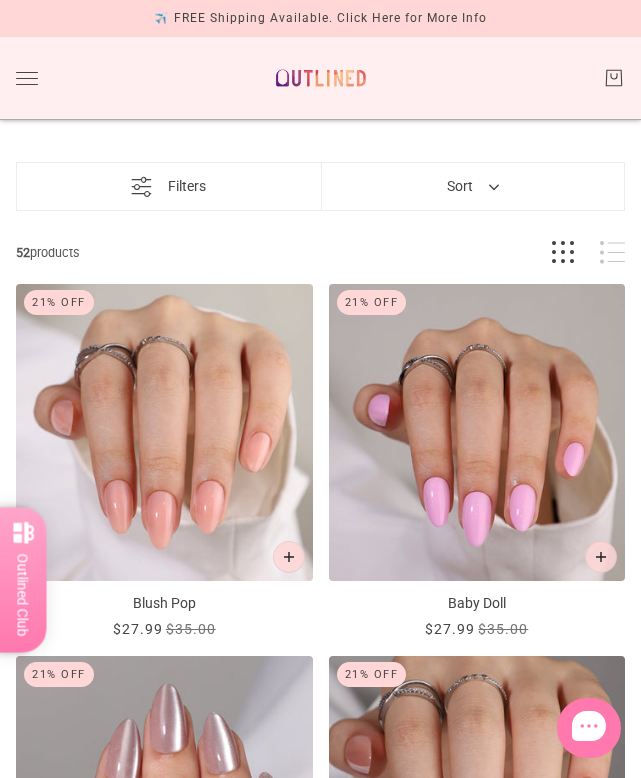 click on "Bundle and Save
Press On Nail Bundles
Press On Nails Bundles
Kids Press On Nails Bundles
Nail Wrap Bundles
Nail Wrap Bundles
Kids Nail Wrap Bundles
Semi Cured Gel Strip Bundles
Semi Cured Gel Strip Bundles
100% Cured Gel Strip Bundles
100% Cured Gel Strip Bundles
Premium Press On Nails Press On Nails
Manicure
Pedicure
Kids Nail Wraps FAQs" 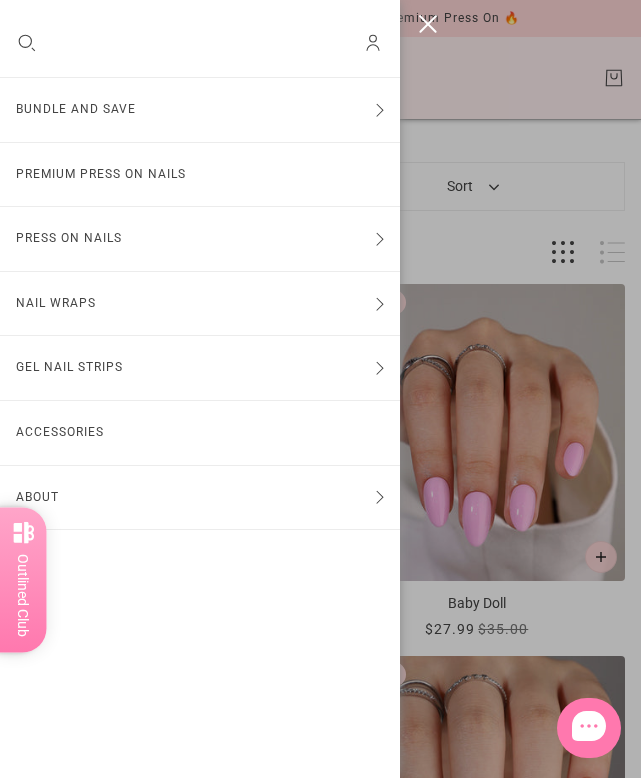 click on "Press On Nails" at bounding box center (200, 239) 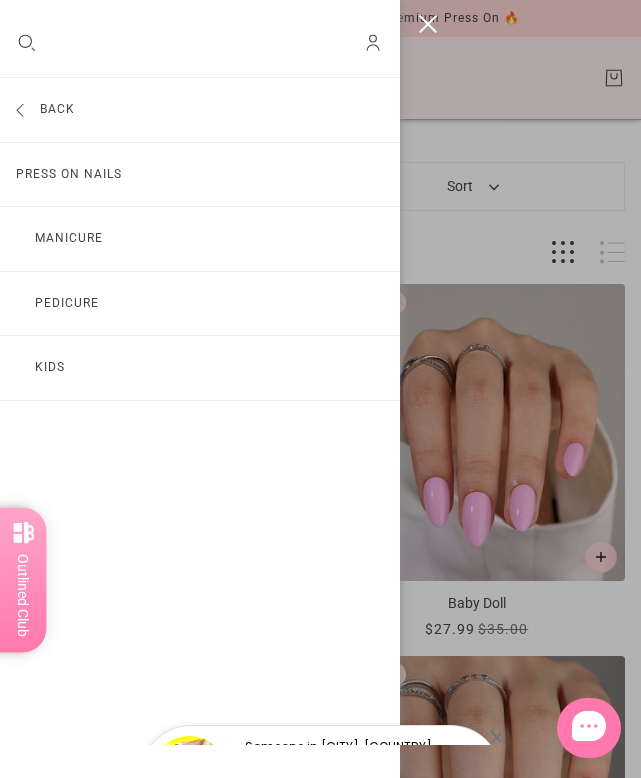 click on "Manicure" at bounding box center [200, 239] 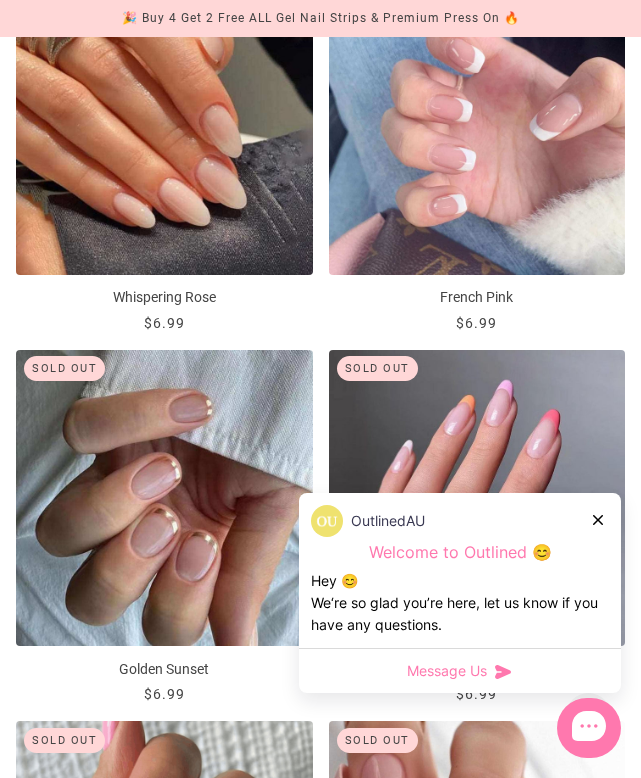 scroll, scrollTop: 2519, scrollLeft: 0, axis: vertical 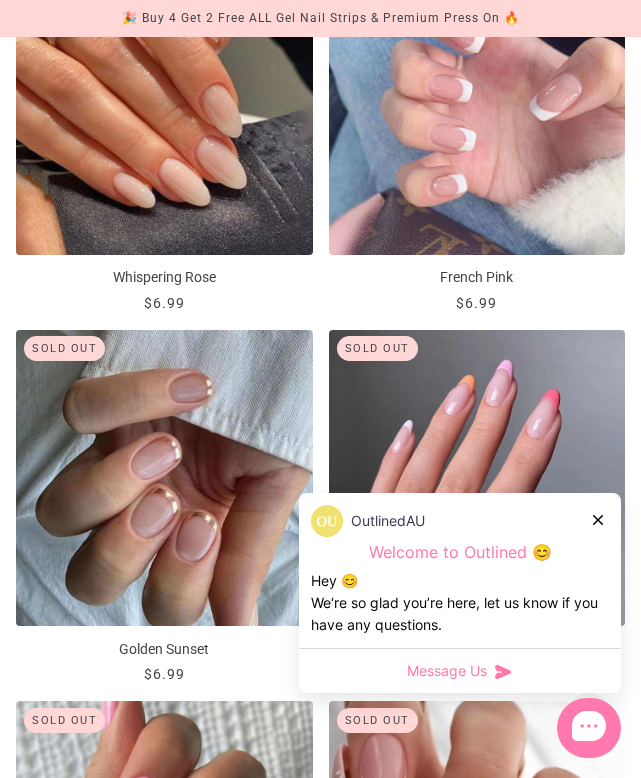 click on "OutlinedAU" at bounding box center [460, 521] 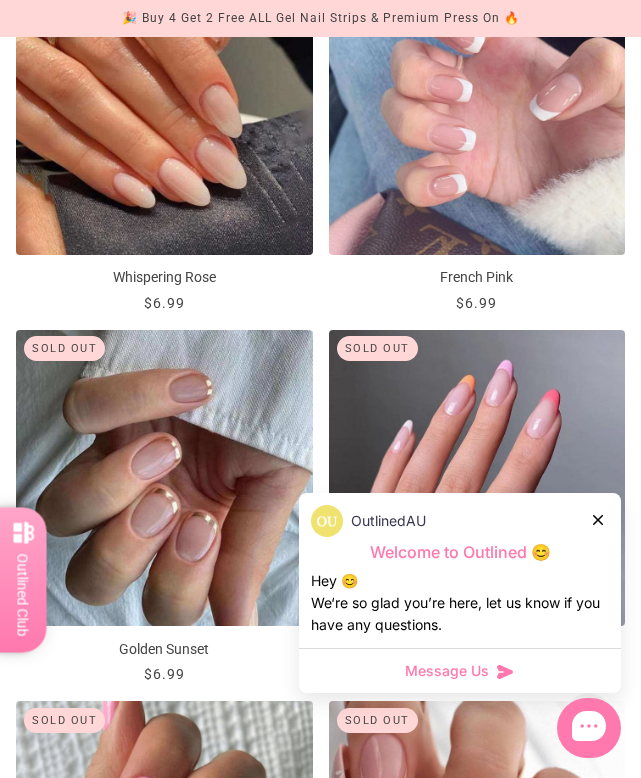 click at bounding box center (599, 519) 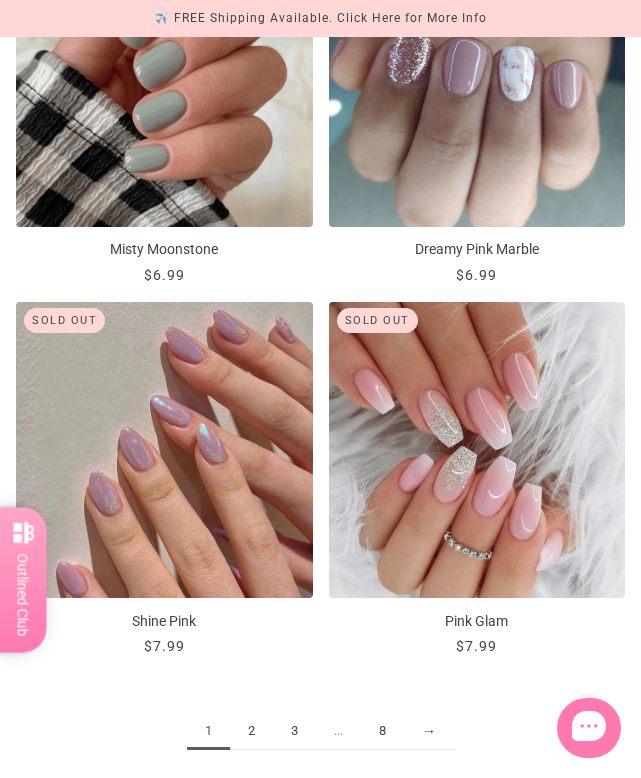 scroll, scrollTop: 4251, scrollLeft: 0, axis: vertical 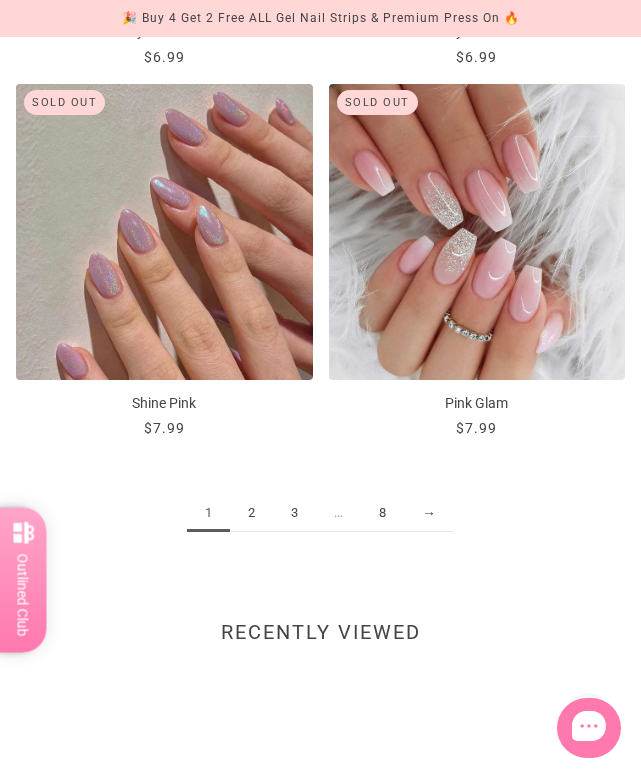 click on "2" at bounding box center (251, 513) 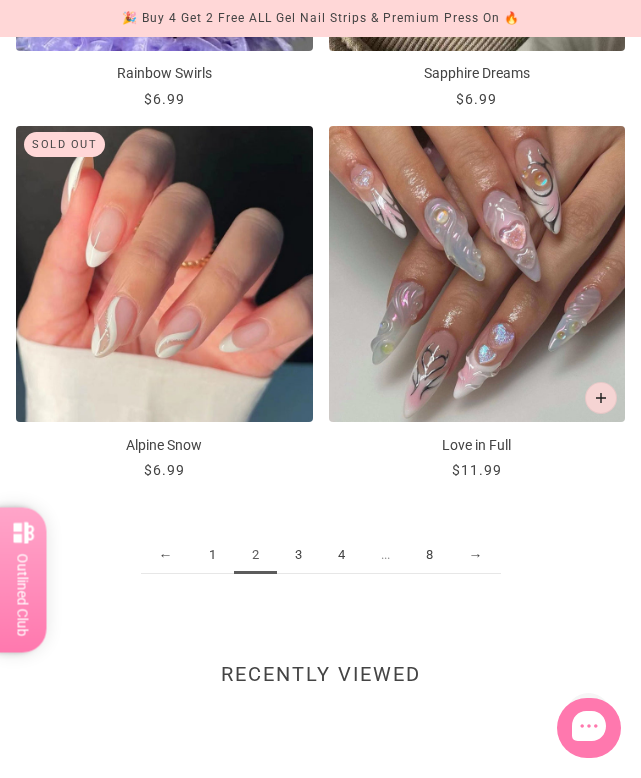 scroll, scrollTop: 4275, scrollLeft: 0, axis: vertical 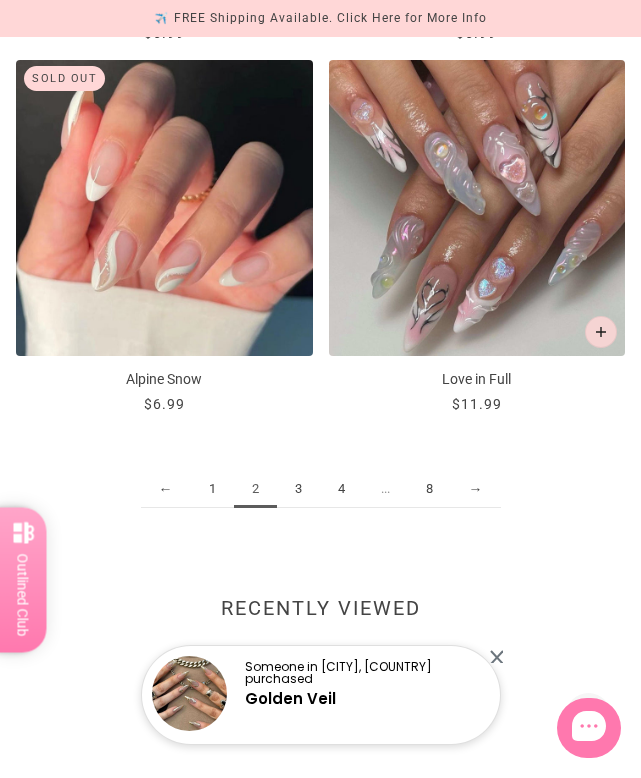 click on "3" at bounding box center [298, 489] 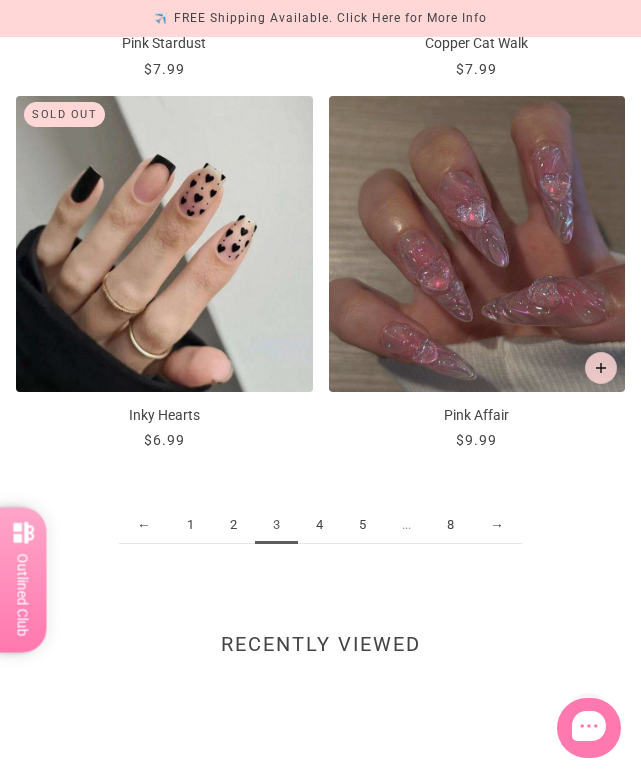 scroll, scrollTop: 4243, scrollLeft: 0, axis: vertical 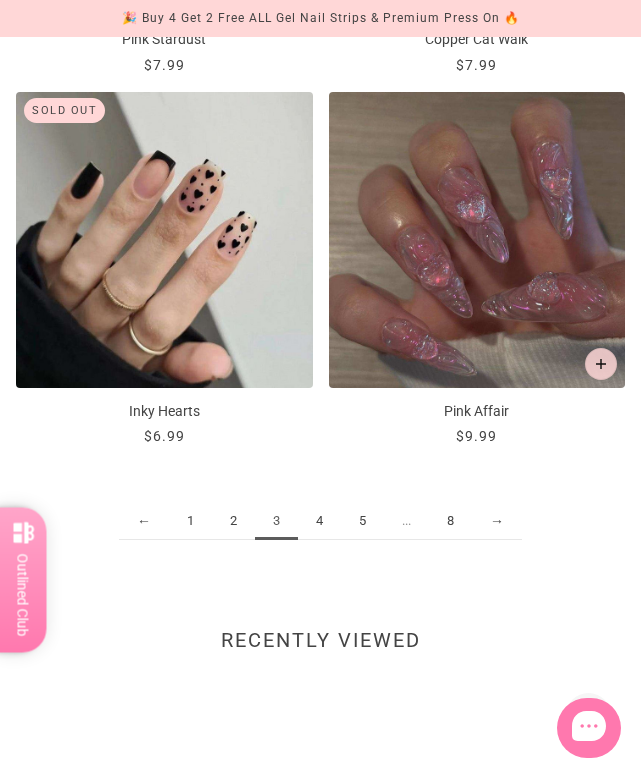 click on "4" at bounding box center (319, 521) 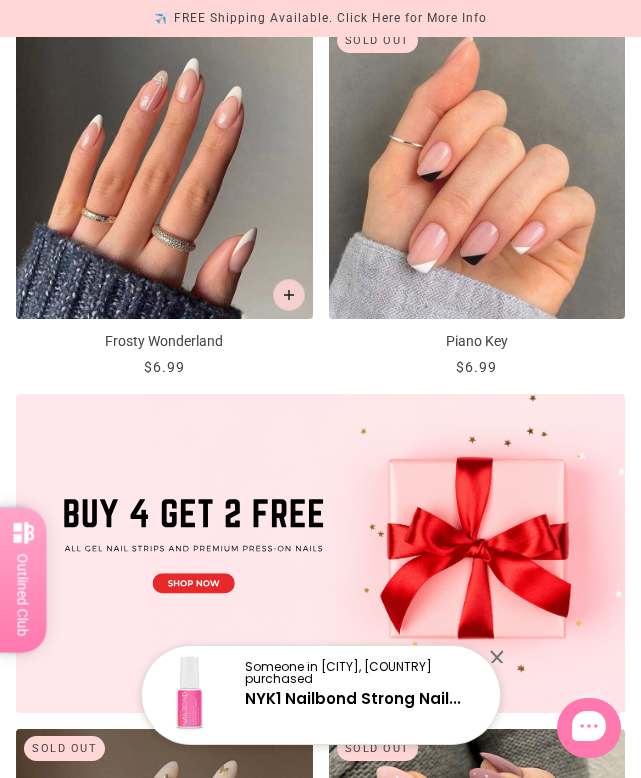 scroll, scrollTop: 1008, scrollLeft: 0, axis: vertical 